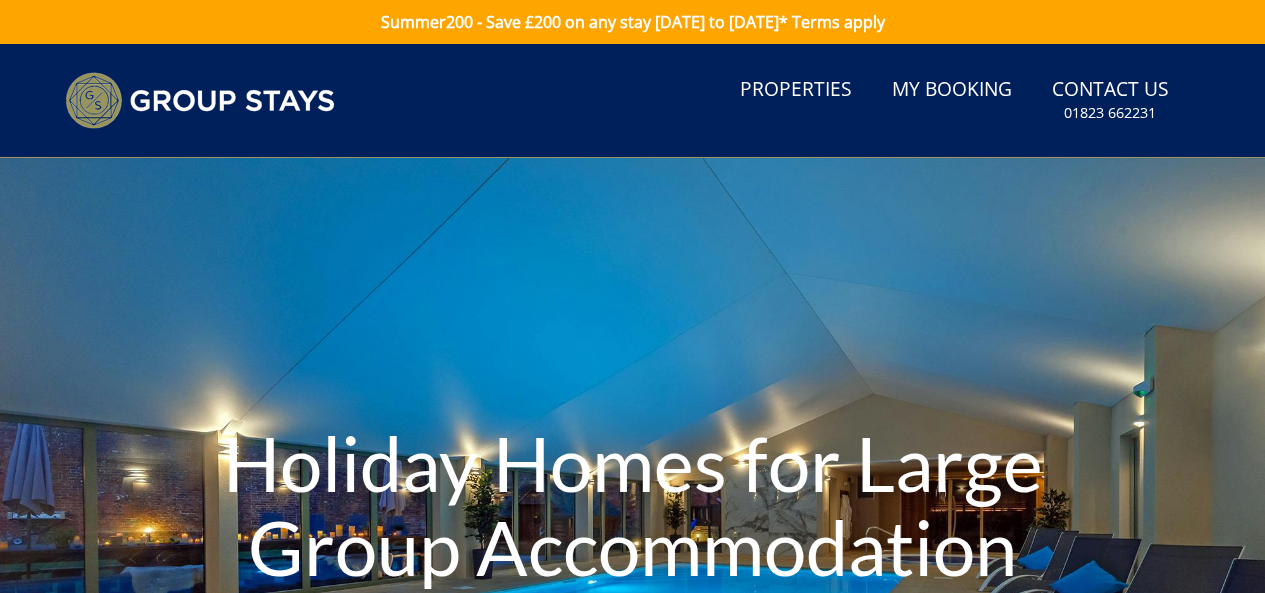 scroll, scrollTop: 0, scrollLeft: 0, axis: both 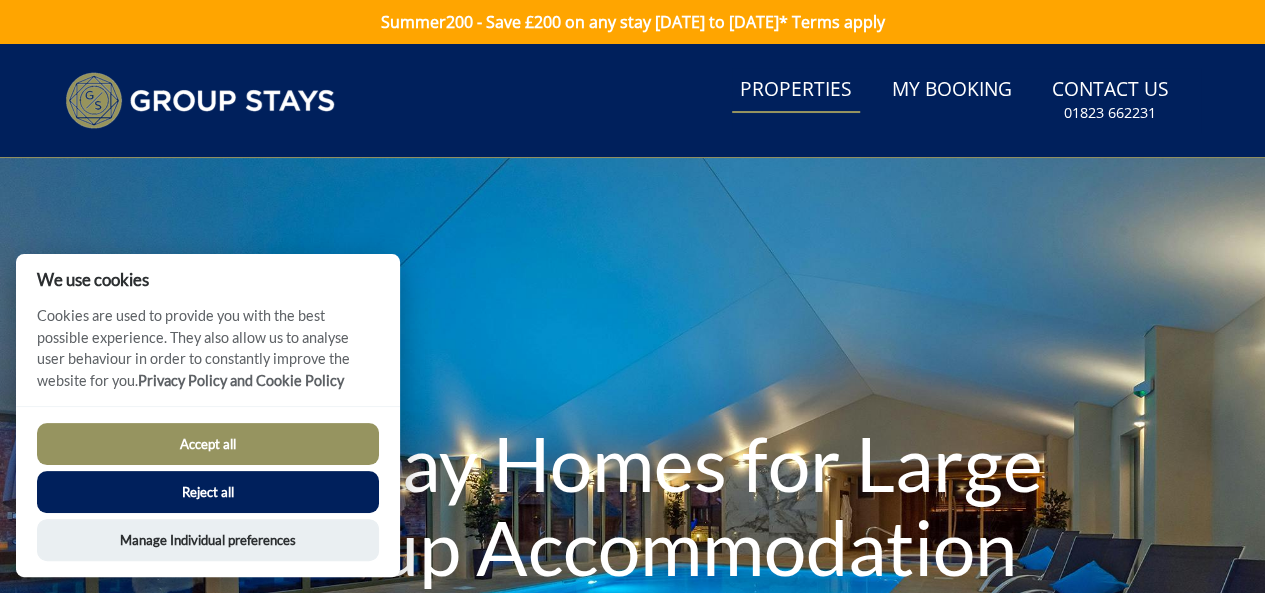 click on "Properties" at bounding box center (796, 90) 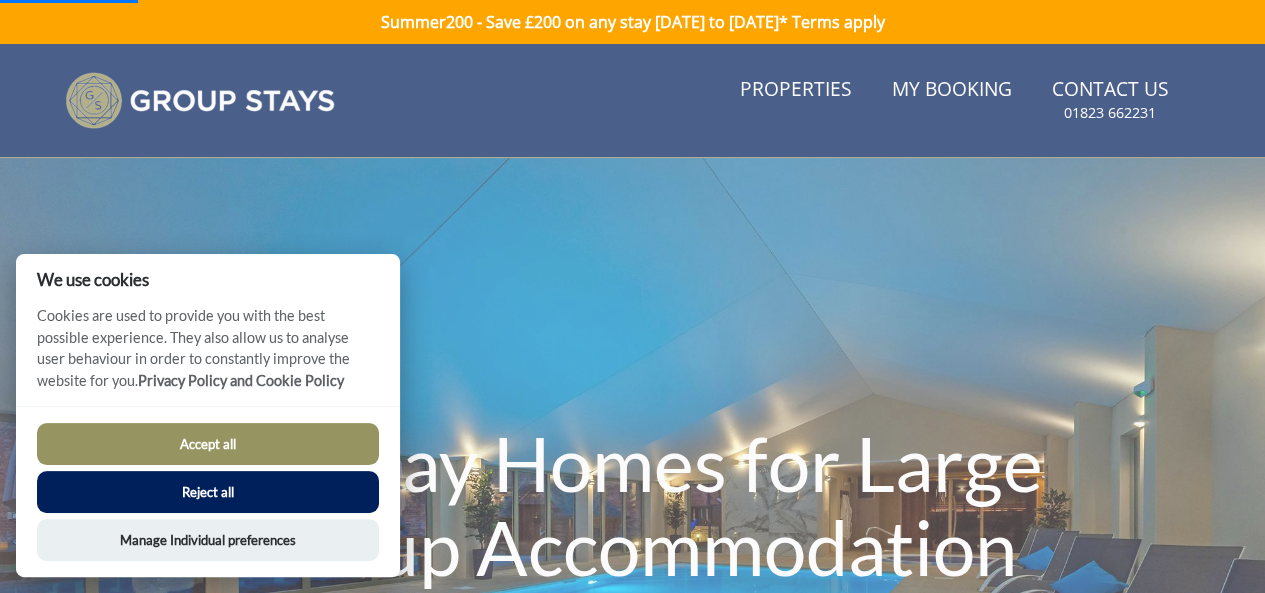 click on "Accept all" at bounding box center (208, 444) 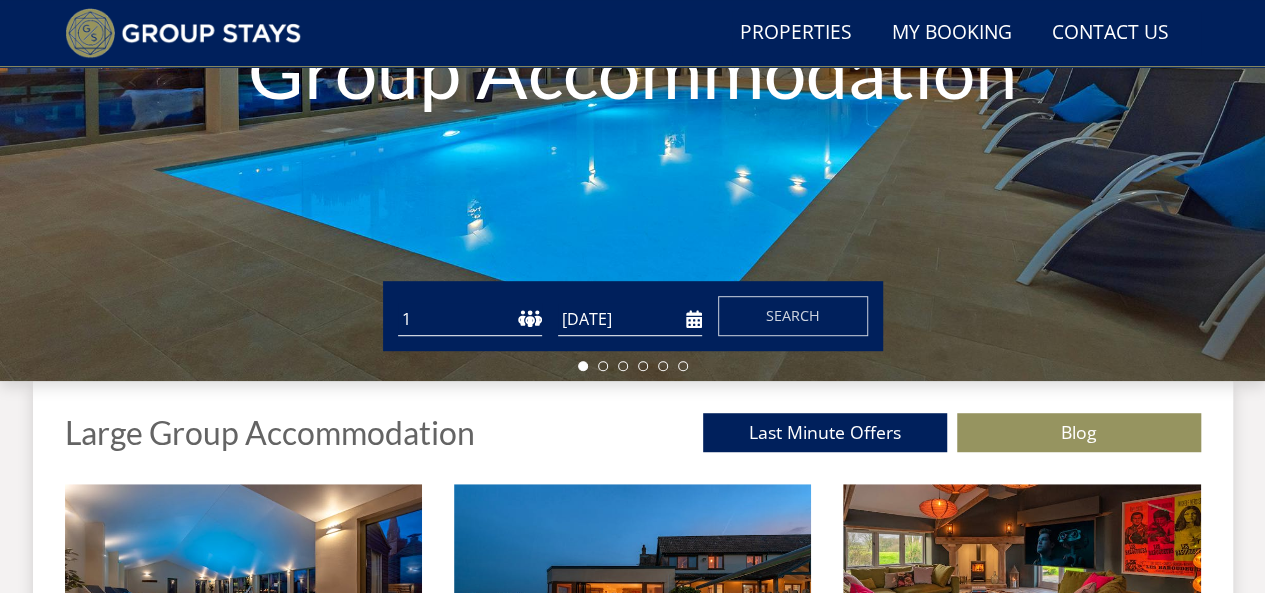 scroll, scrollTop: 568, scrollLeft: 0, axis: vertical 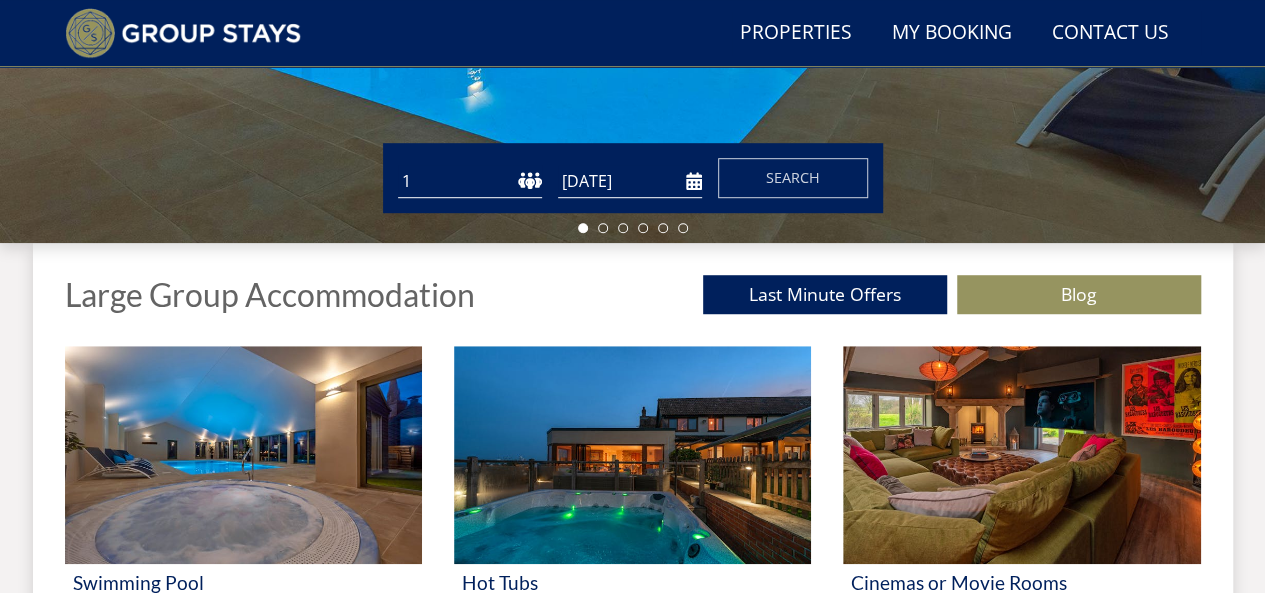 click on "1
2
3
4
5
6
7
8
9
10
11
12
13
14
15
16
17
18
19
20
21
22
23
24
25
26
27
28
29
30
31
32
33
34
35
36
37
38
39
40
41
42
43
44
45
46
47
48
49
50" at bounding box center [470, 181] 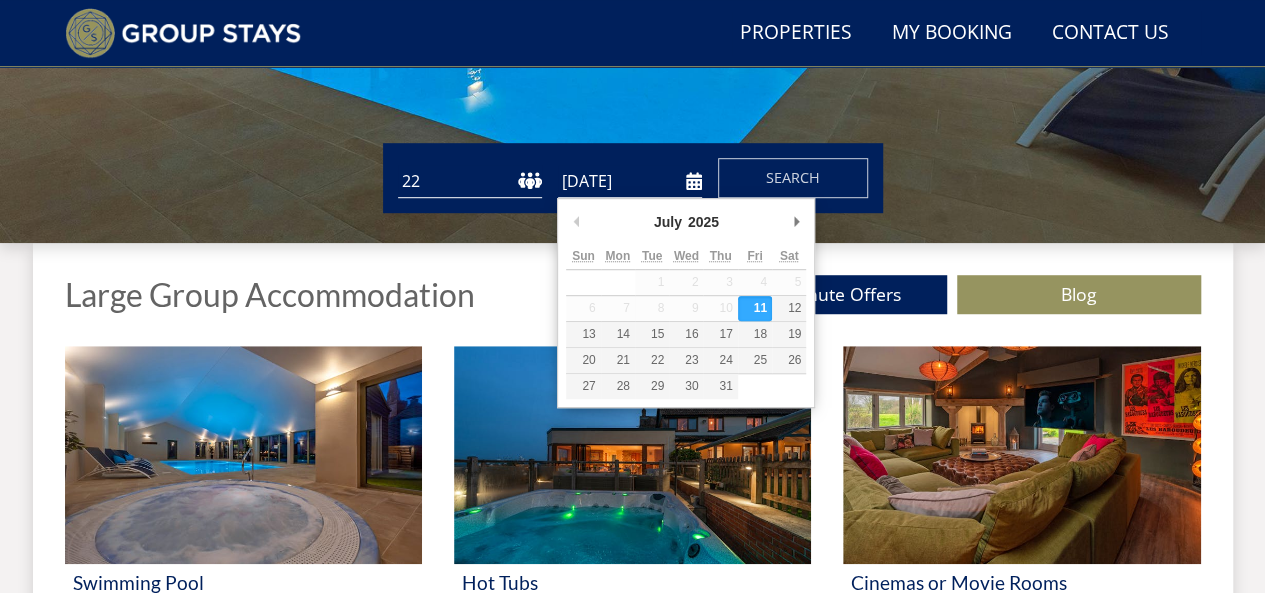 click on "[DATE]" at bounding box center (630, 181) 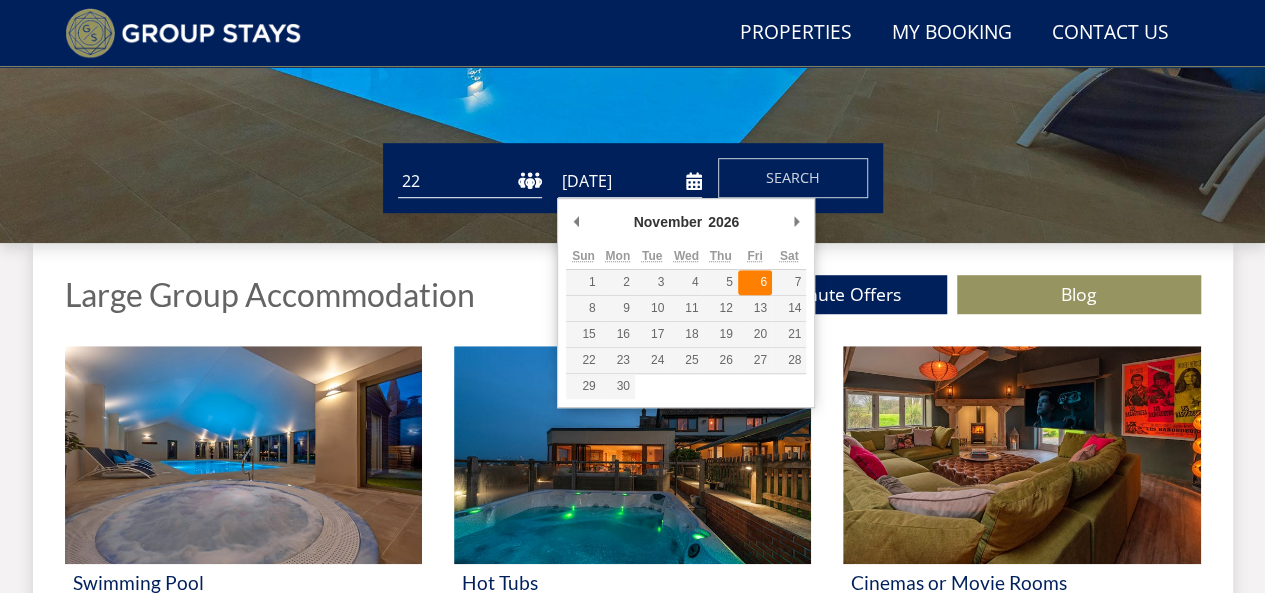 type on "[DATE]" 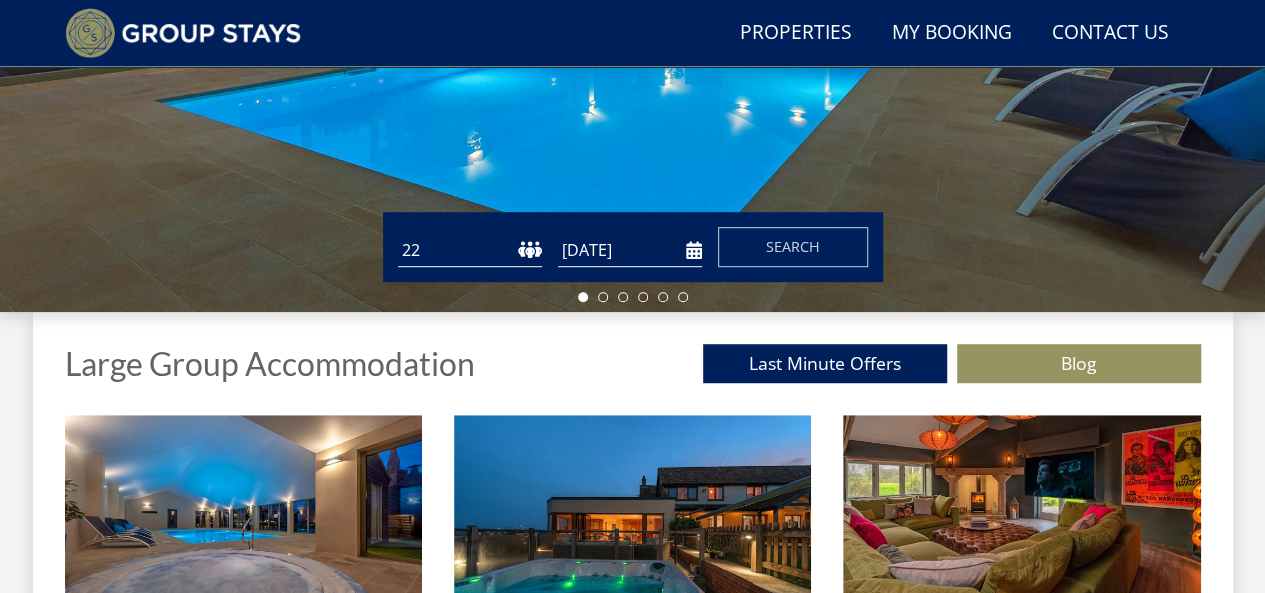 scroll, scrollTop: 468, scrollLeft: 0, axis: vertical 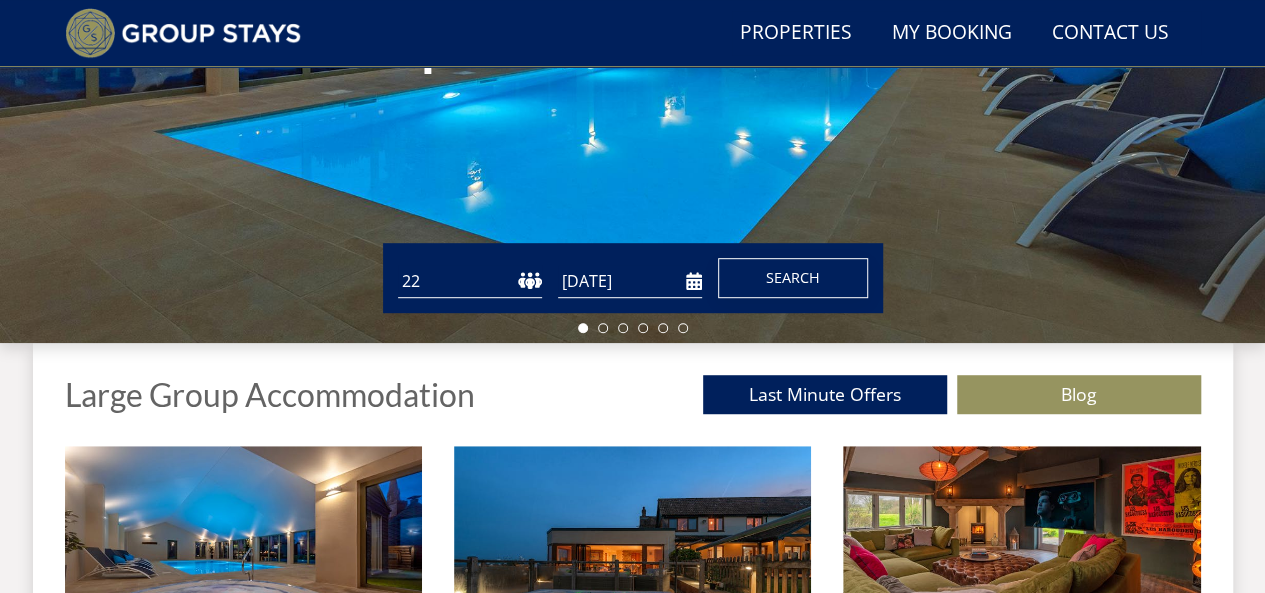 click on "Search" at bounding box center (793, 278) 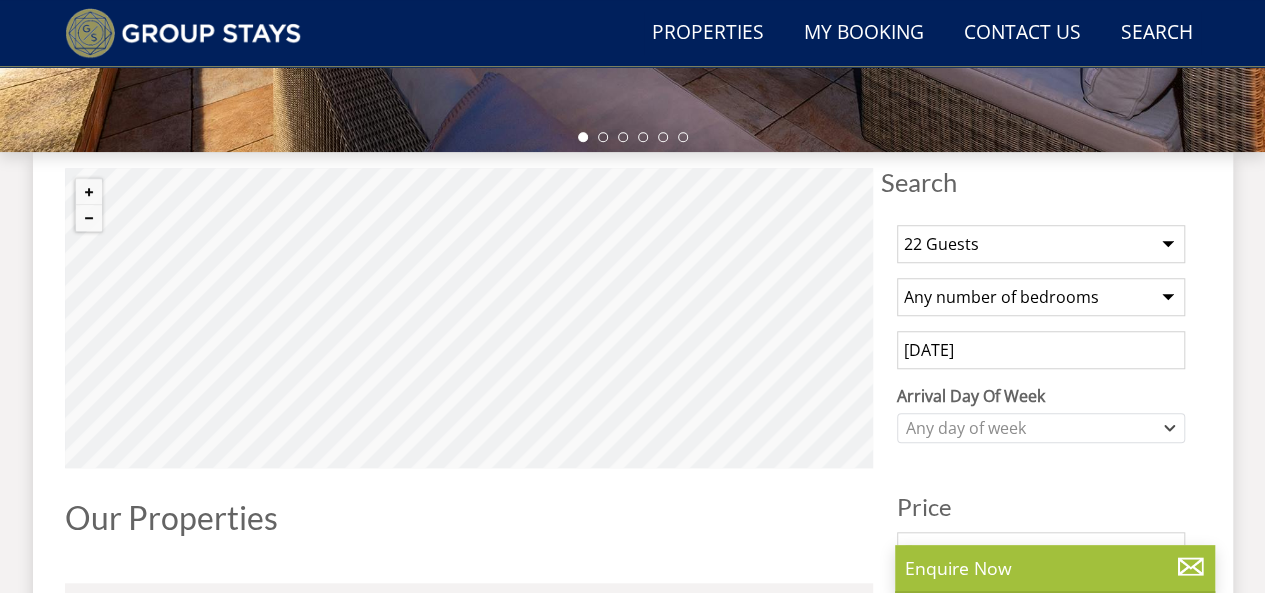 scroll, scrollTop: 700, scrollLeft: 0, axis: vertical 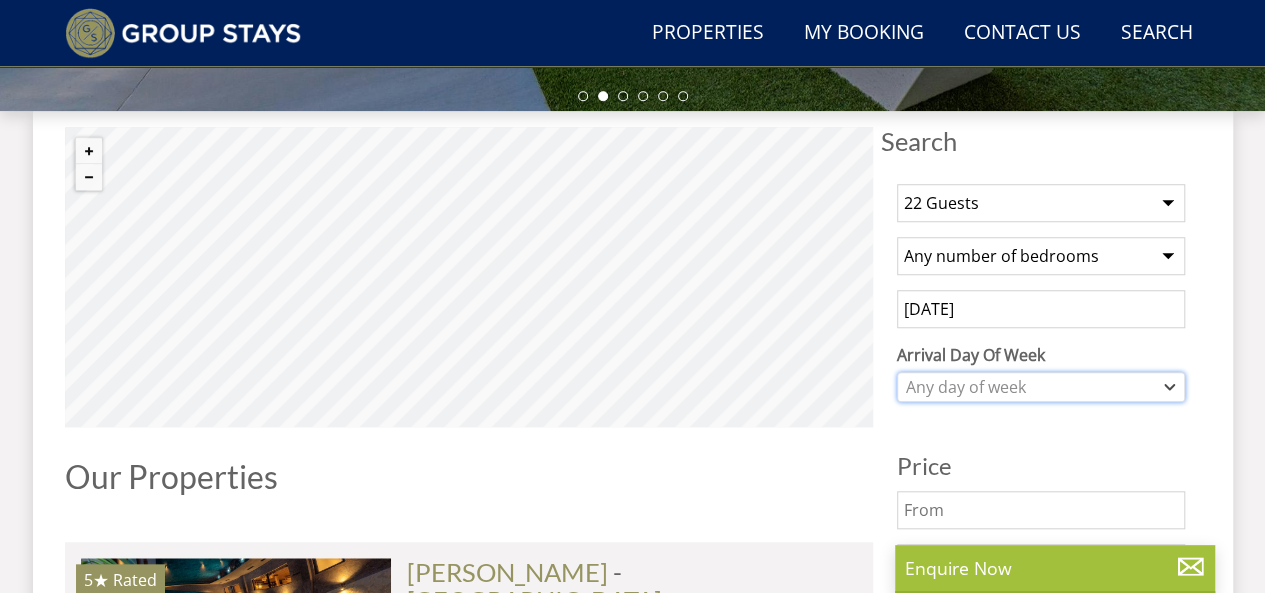 click 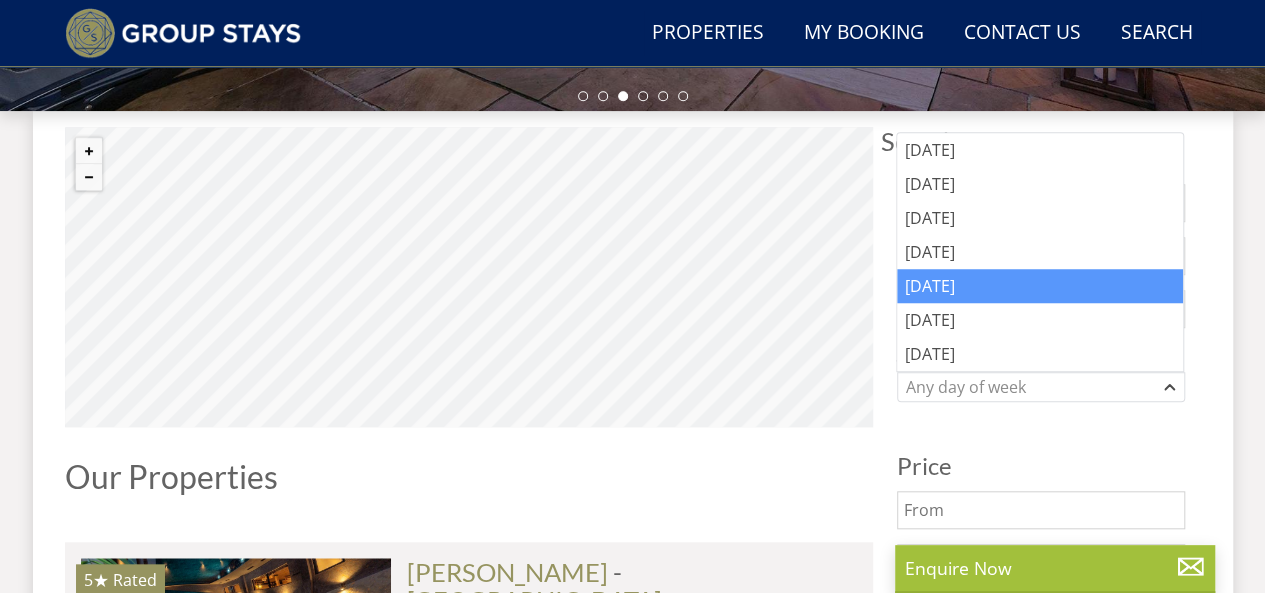 click on "[DATE]" at bounding box center (1040, 286) 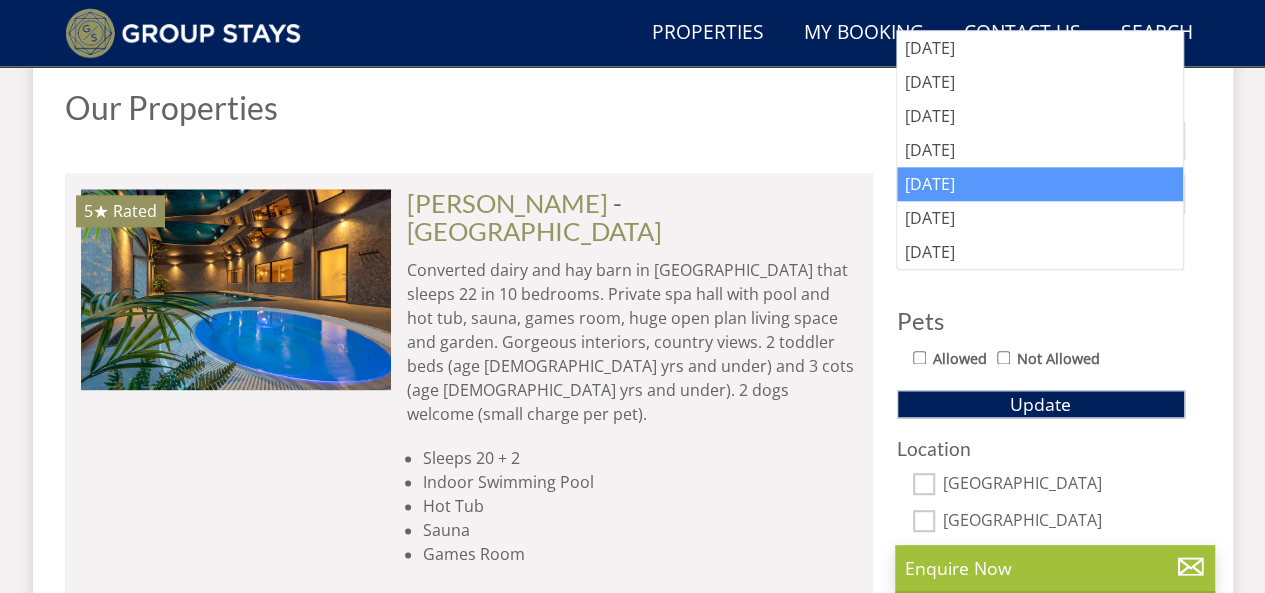 scroll, scrollTop: 1100, scrollLeft: 0, axis: vertical 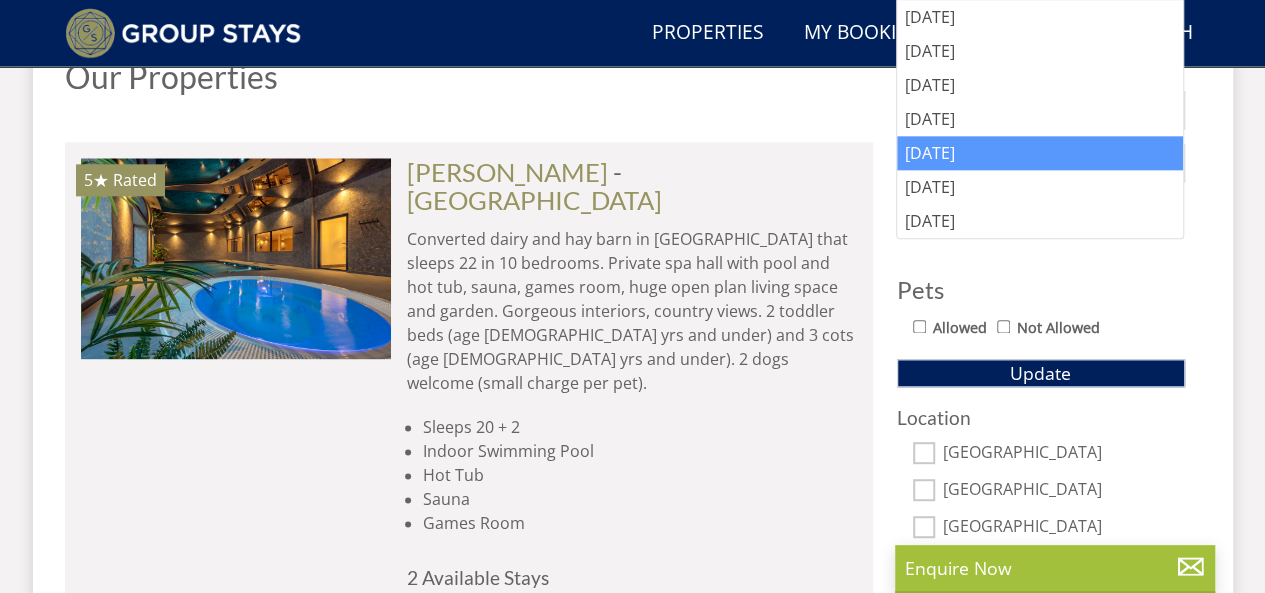 drag, startPoint x: 920, startPoint y: 325, endPoint x: 938, endPoint y: 339, distance: 22.803509 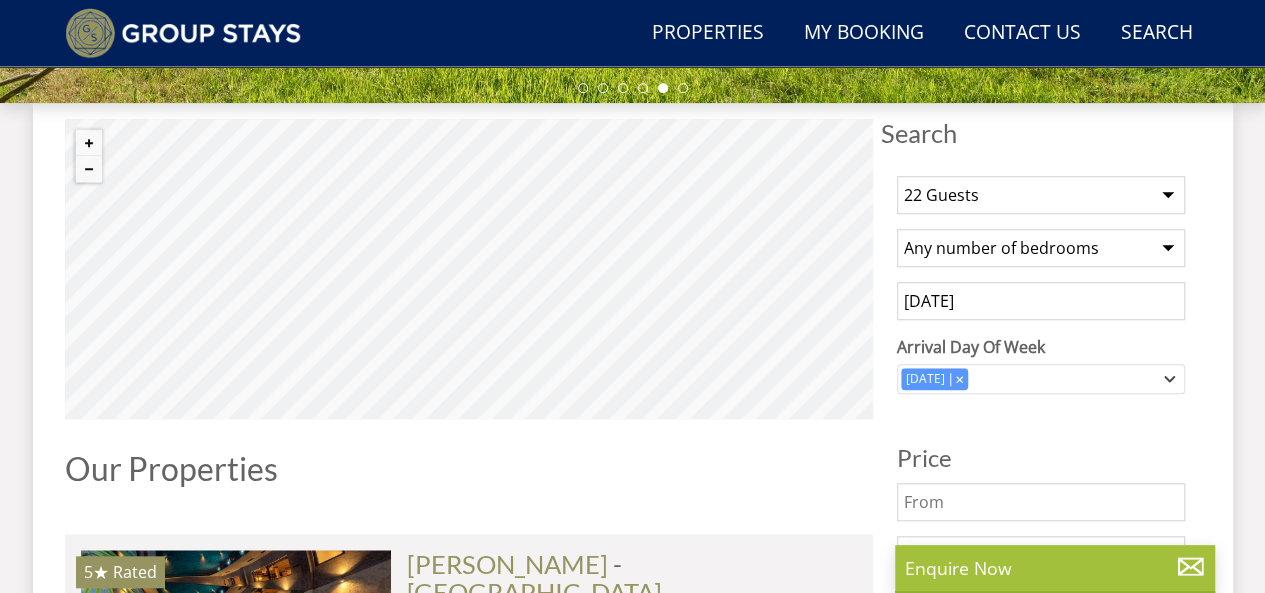 scroll, scrollTop: 700, scrollLeft: 0, axis: vertical 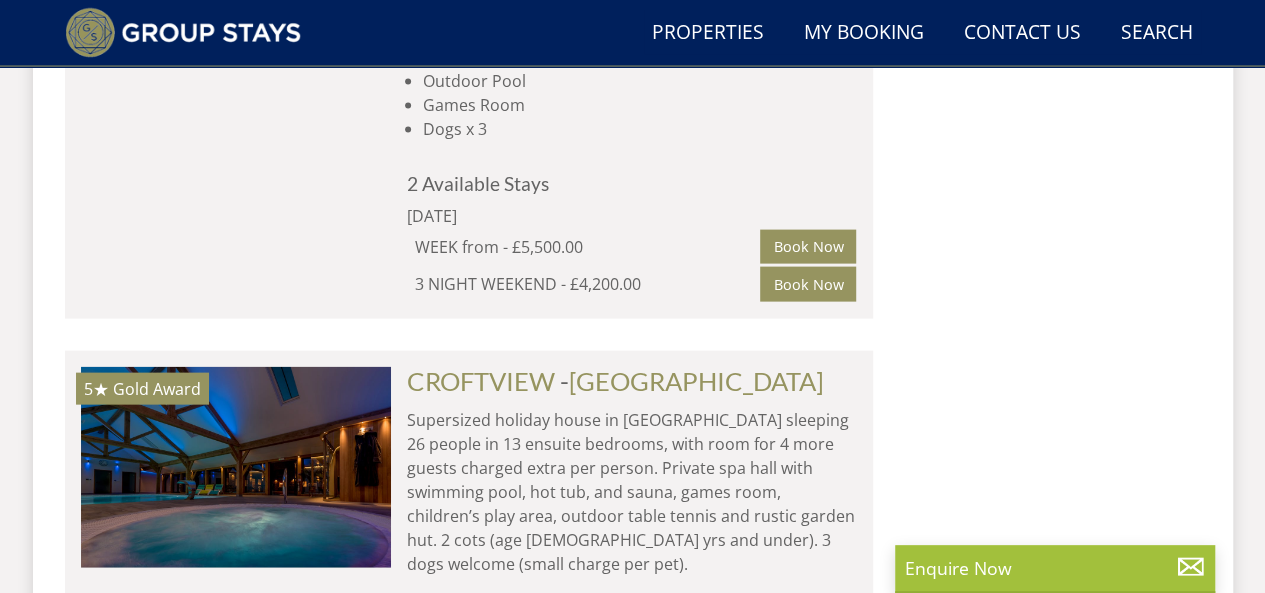 click on "Load More" at bounding box center (469, 945) 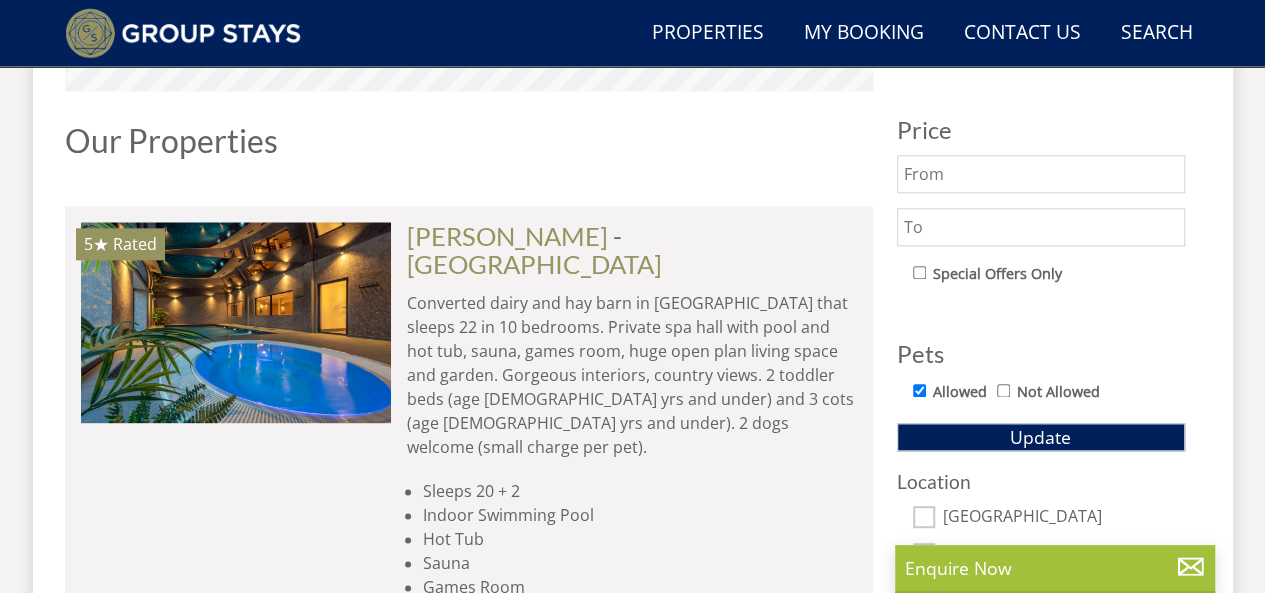 scroll, scrollTop: 436, scrollLeft: 0, axis: vertical 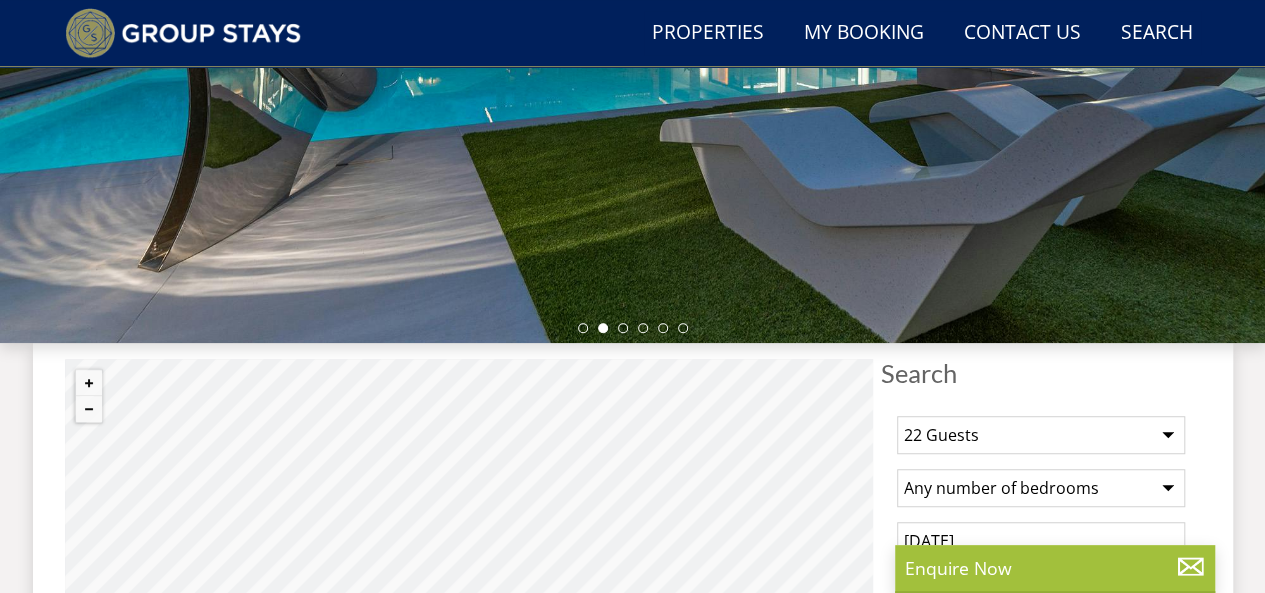 select on "22" 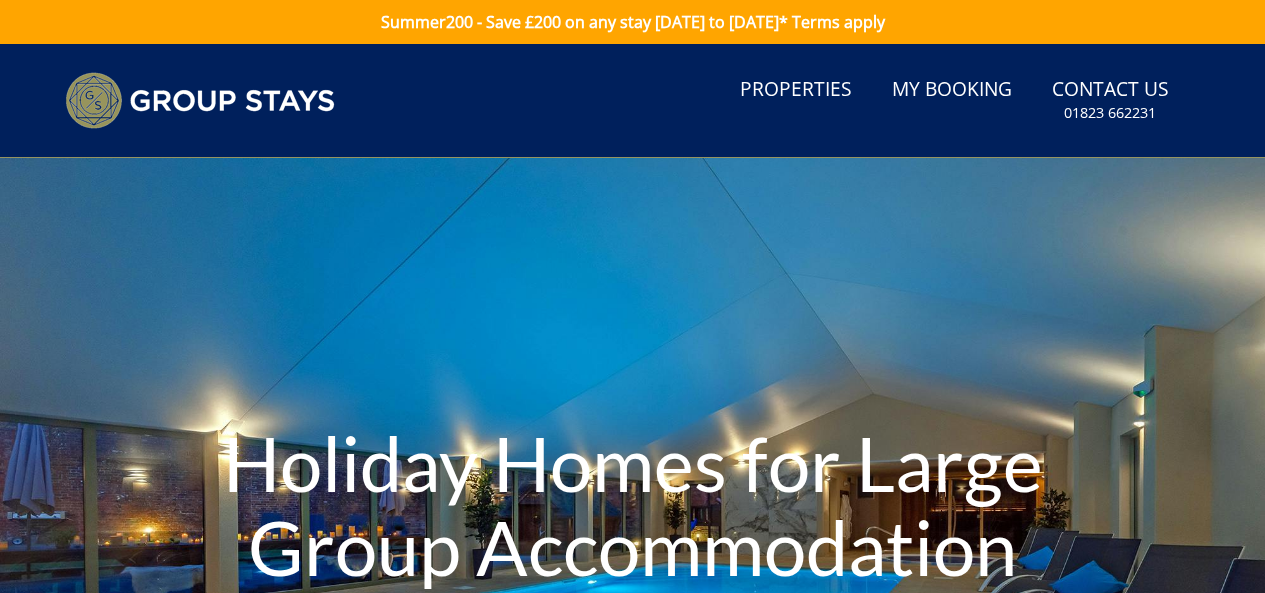 scroll, scrollTop: 0, scrollLeft: 0, axis: both 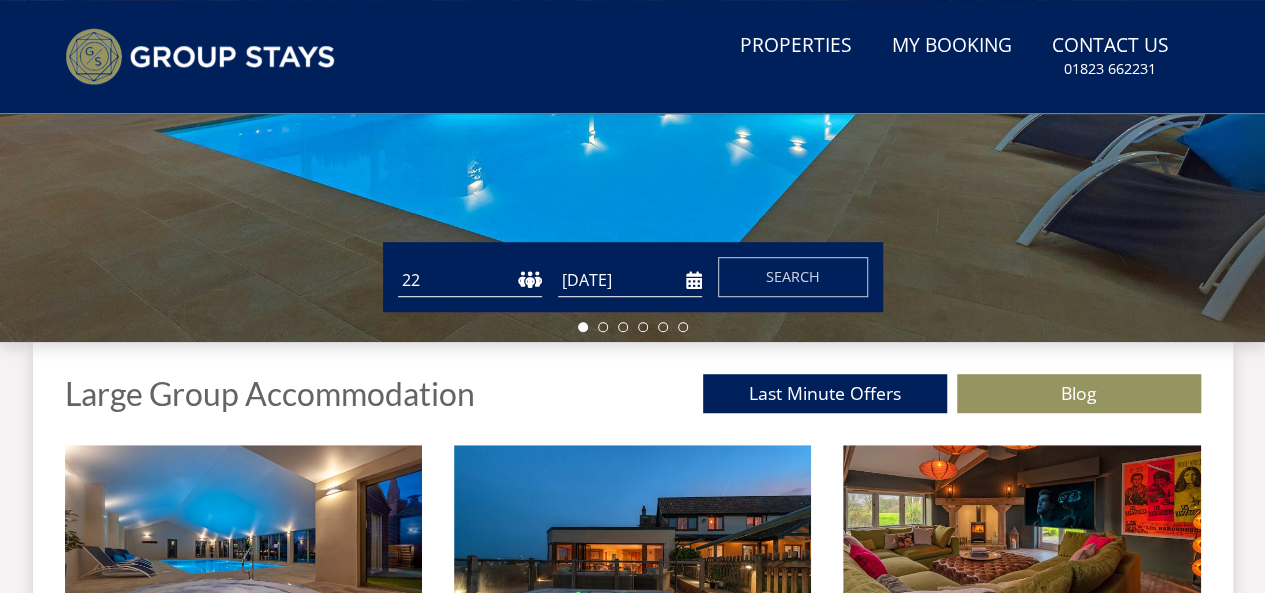 click on "1
2
3
4
5
6
7
8
9
10
11
12
13
14
15
16
17
18
19
20
21
22
23
24
25
26
27
28
29
30
31
32
33
34
35
36
37
38
39
40
41
42
43
44
45
46
47
48
49
50" at bounding box center [470, 280] 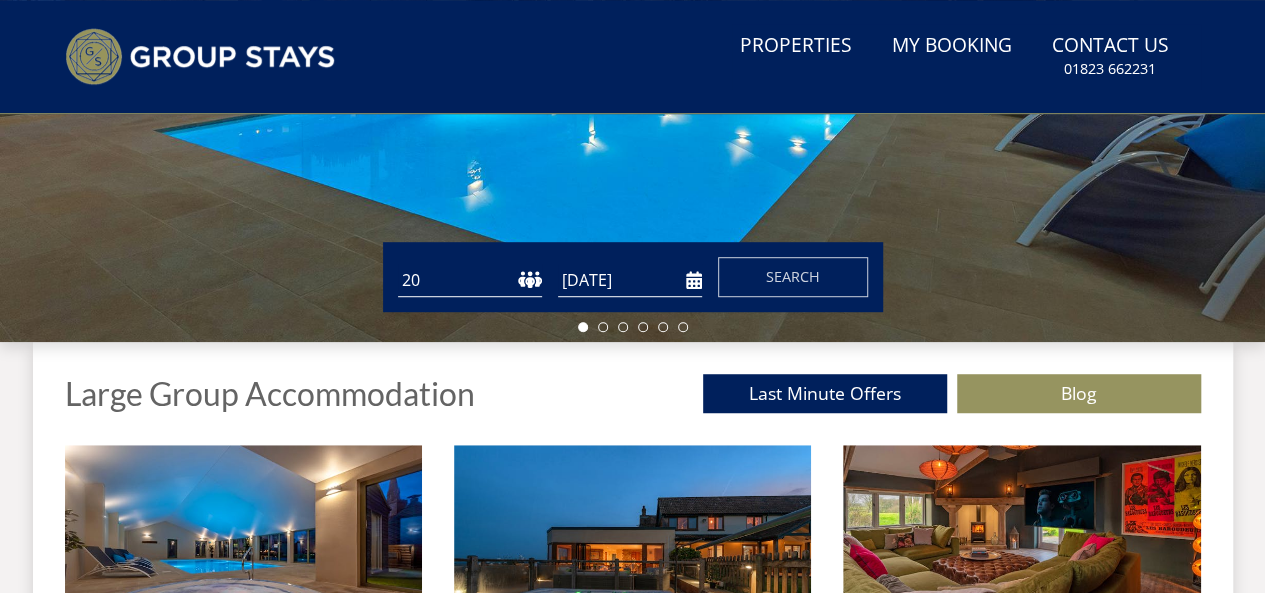 click on "1
2
3
4
5
6
7
8
9
10
11
12
13
14
15
16
17
18
19
20
21
22
23
24
25
26
27
28
29
30
31
32
33
34
35
36
37
38
39
40
41
42
43
44
45
46
47
48
49
50" at bounding box center (470, 280) 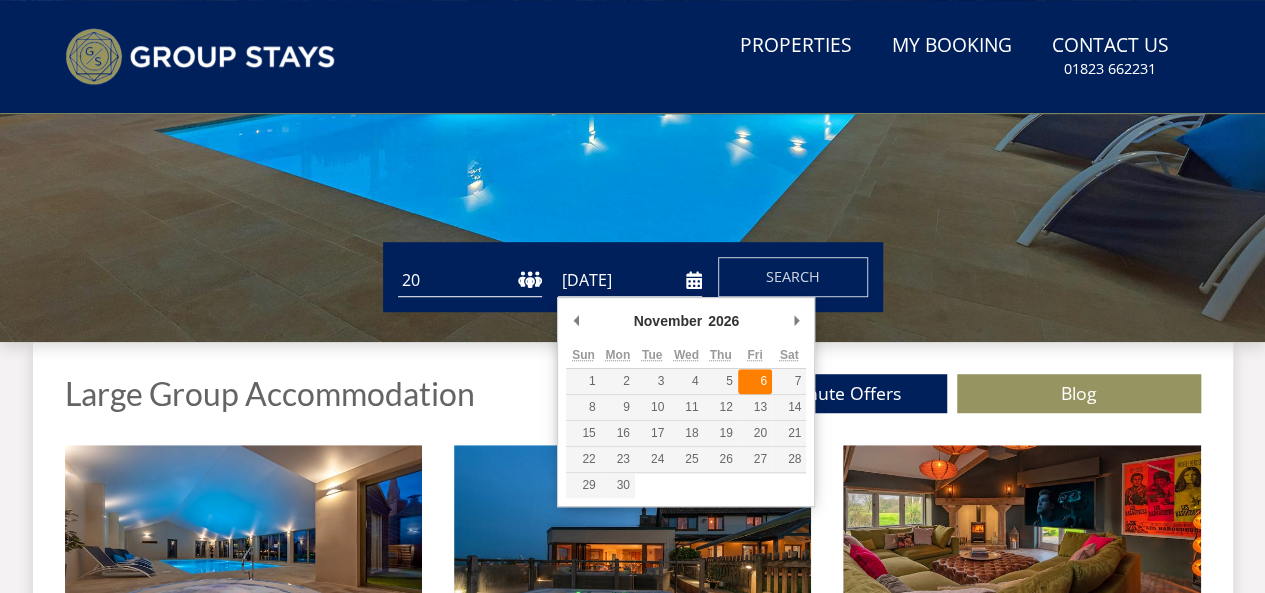 type on "[DATE]" 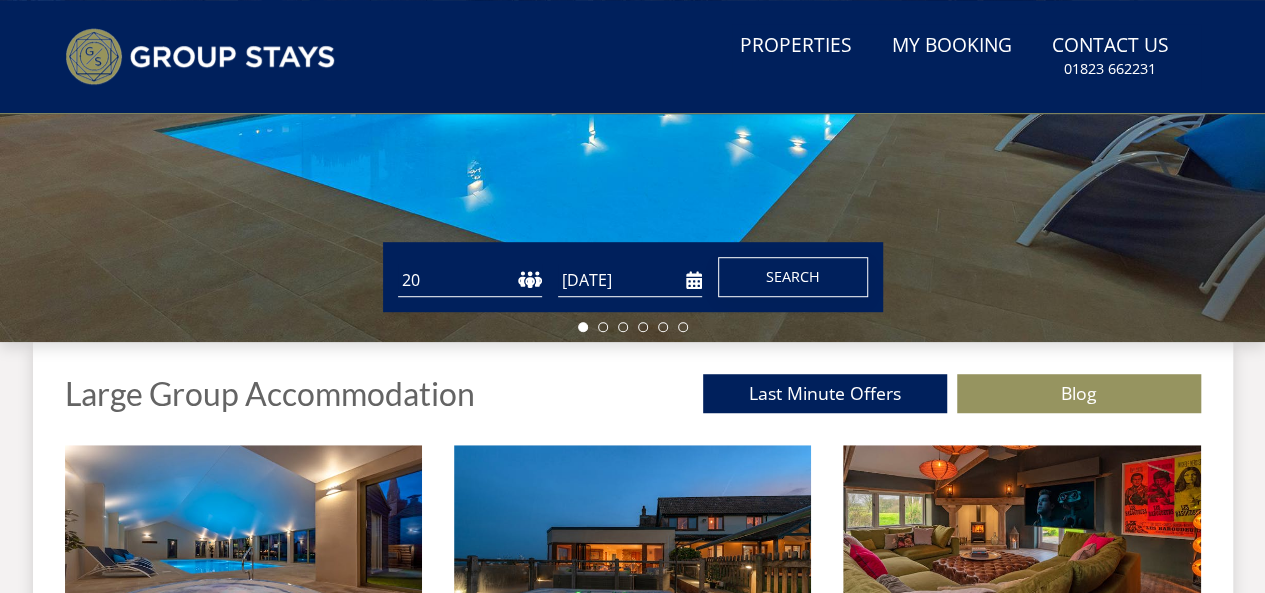 click on "Search" at bounding box center (793, 276) 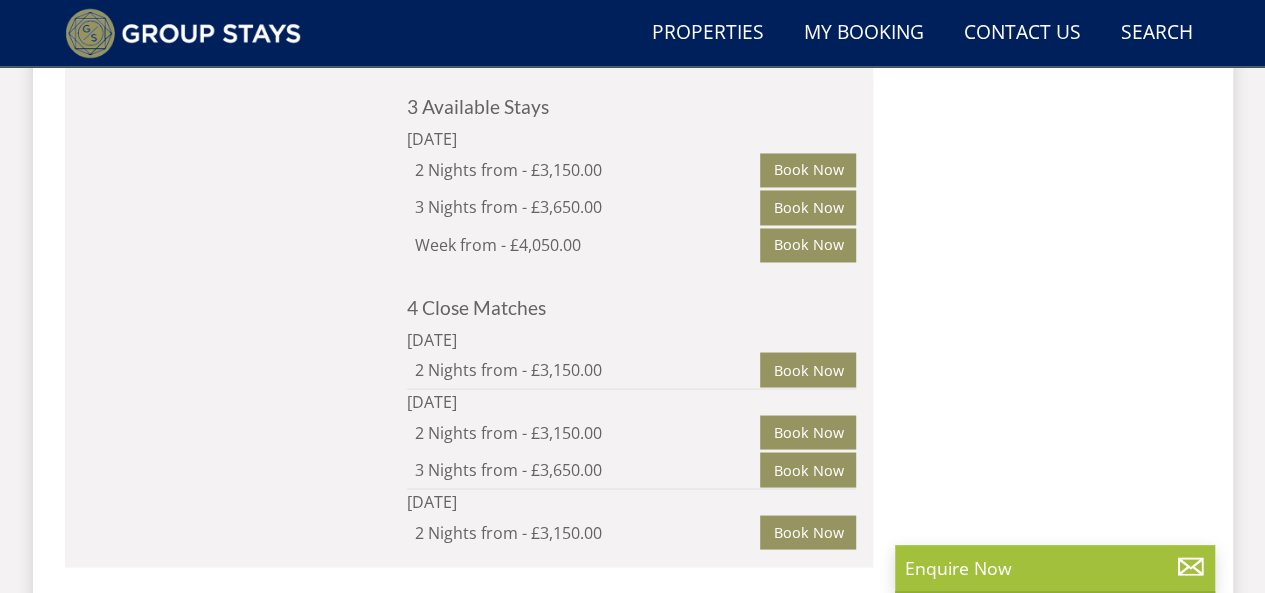 scroll, scrollTop: 13500, scrollLeft: 0, axis: vertical 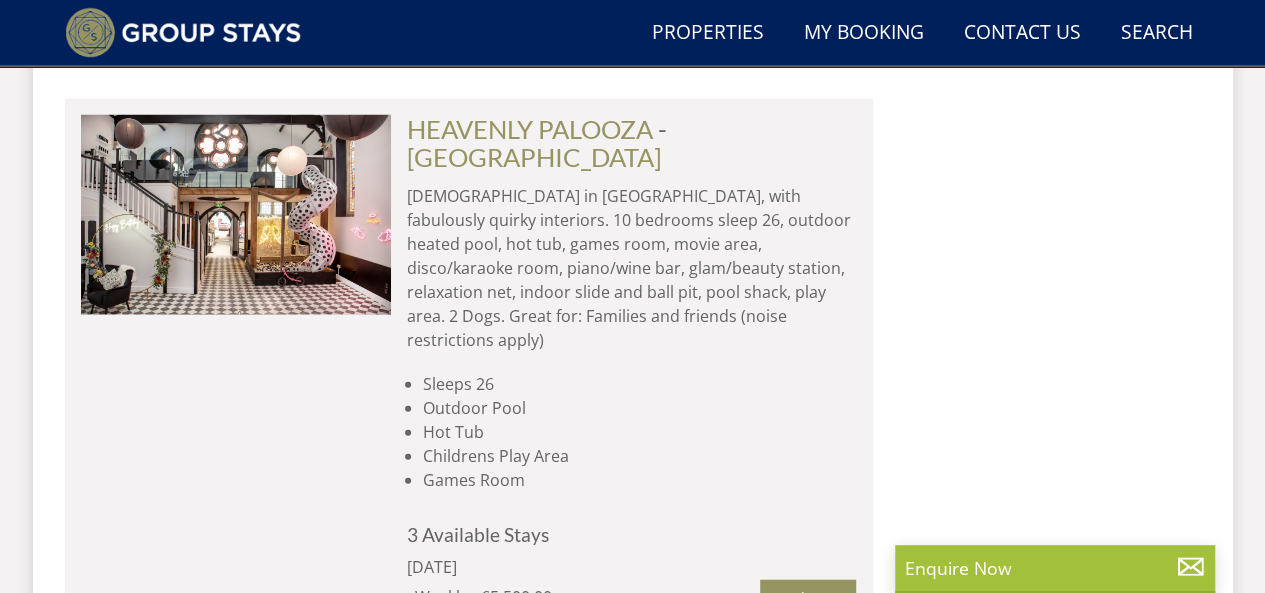 click on "Load More" at bounding box center [469, 759] 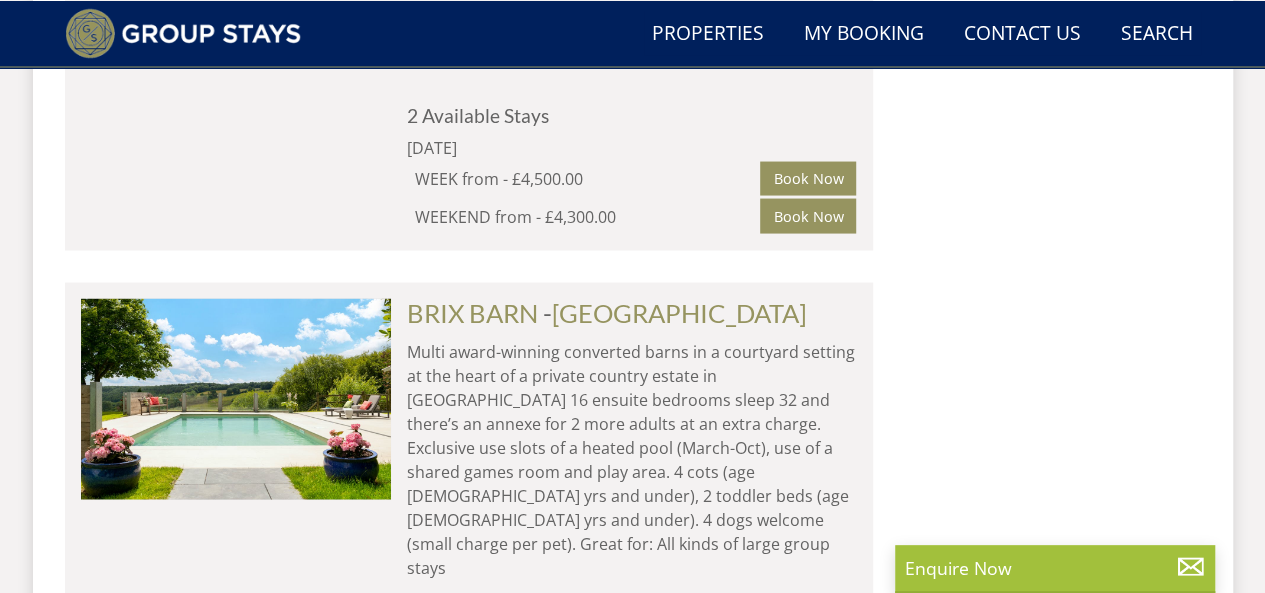 scroll, scrollTop: 17100, scrollLeft: 0, axis: vertical 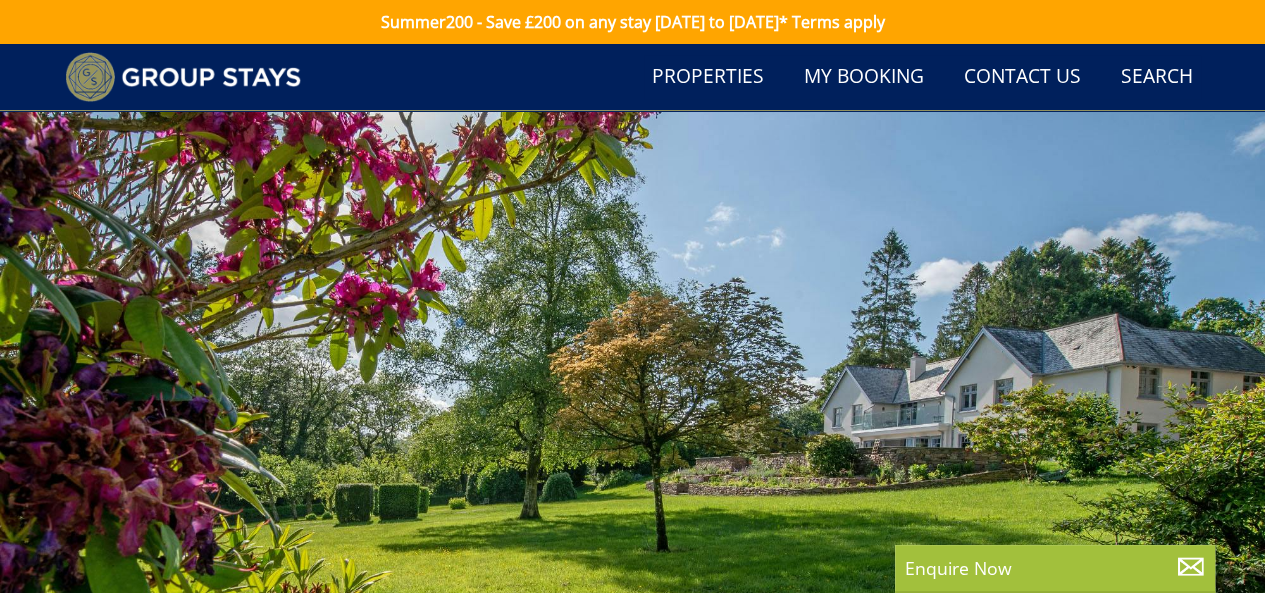 select on "20" 